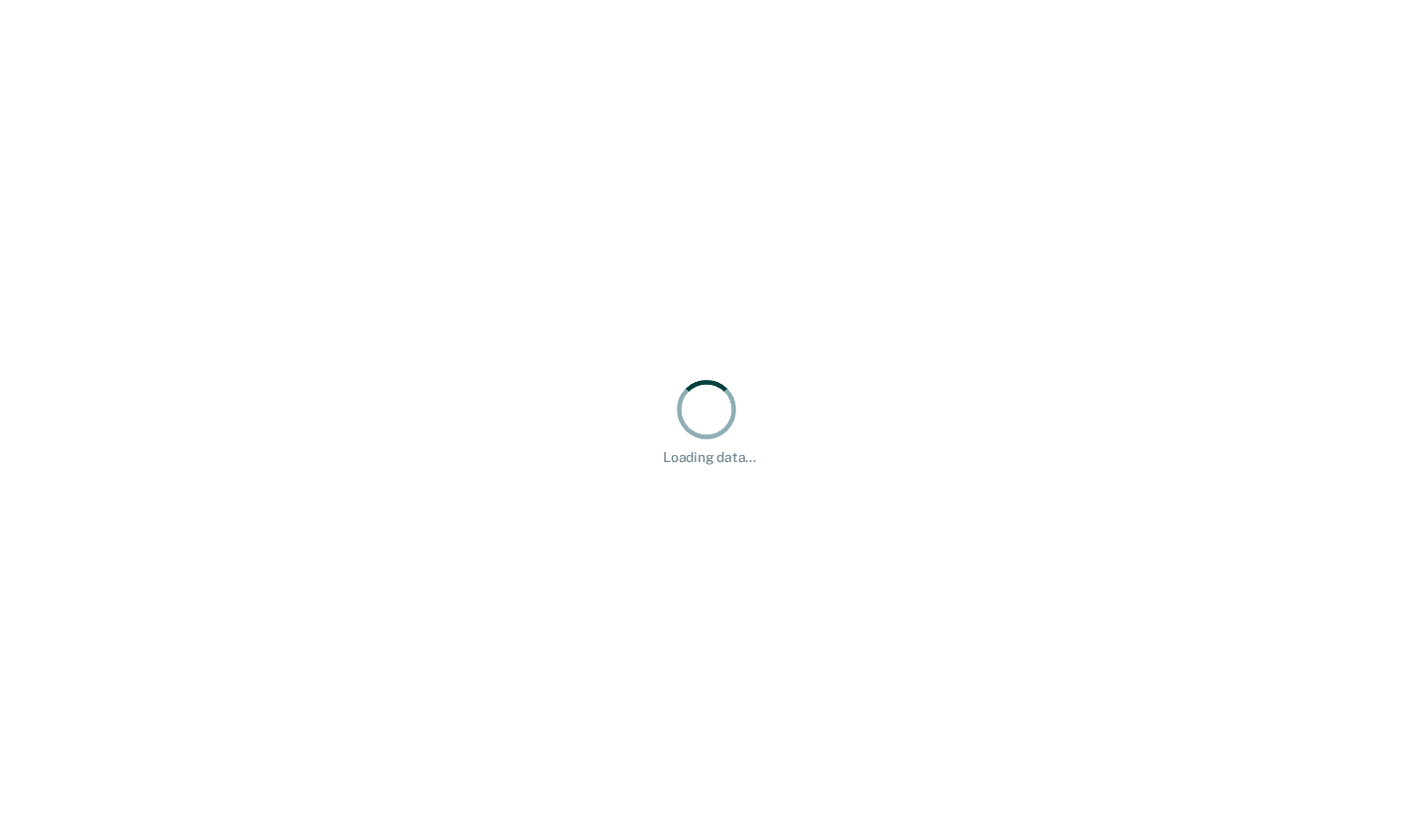 scroll, scrollTop: 0, scrollLeft: 0, axis: both 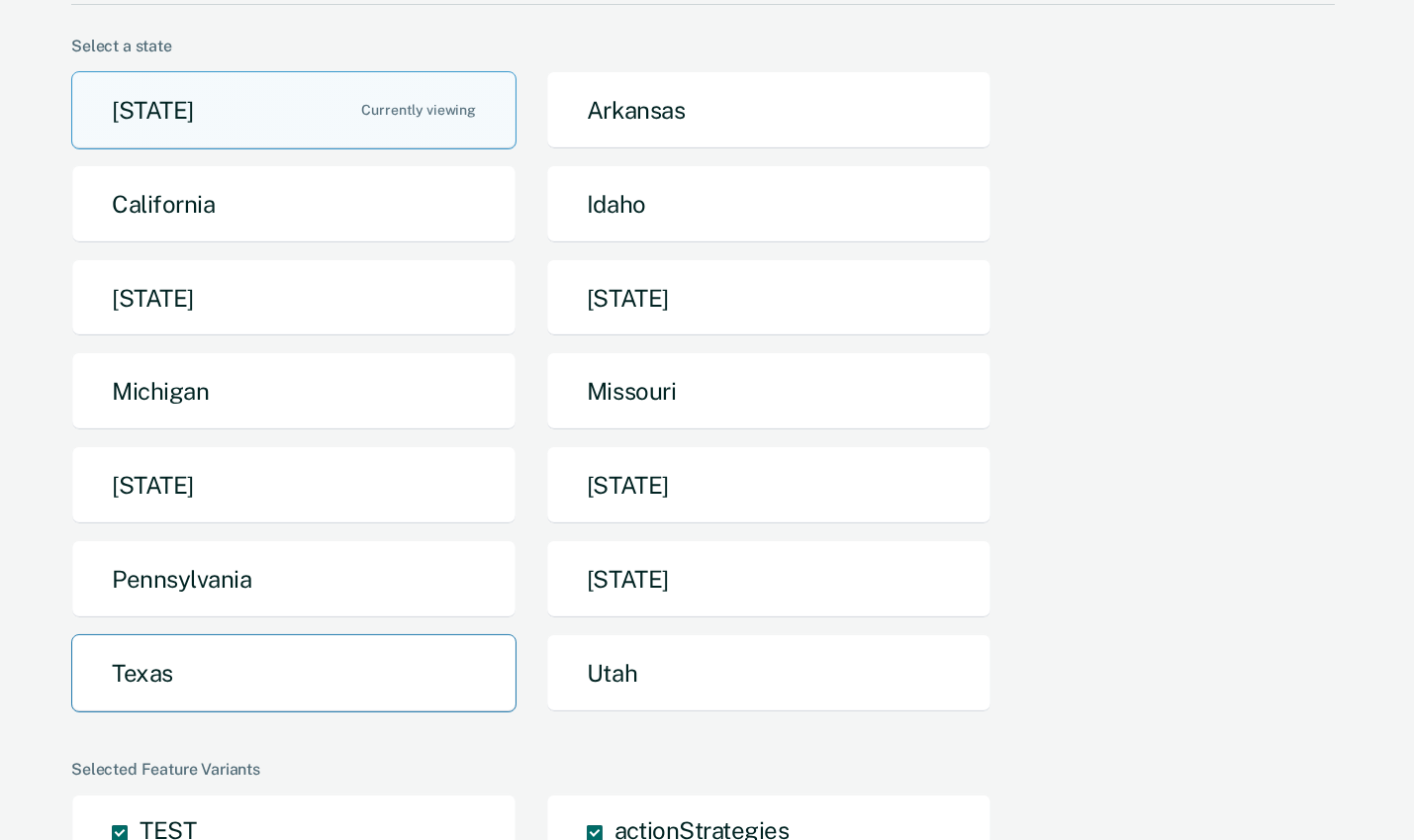 click on "Texas" at bounding box center [294, 673] 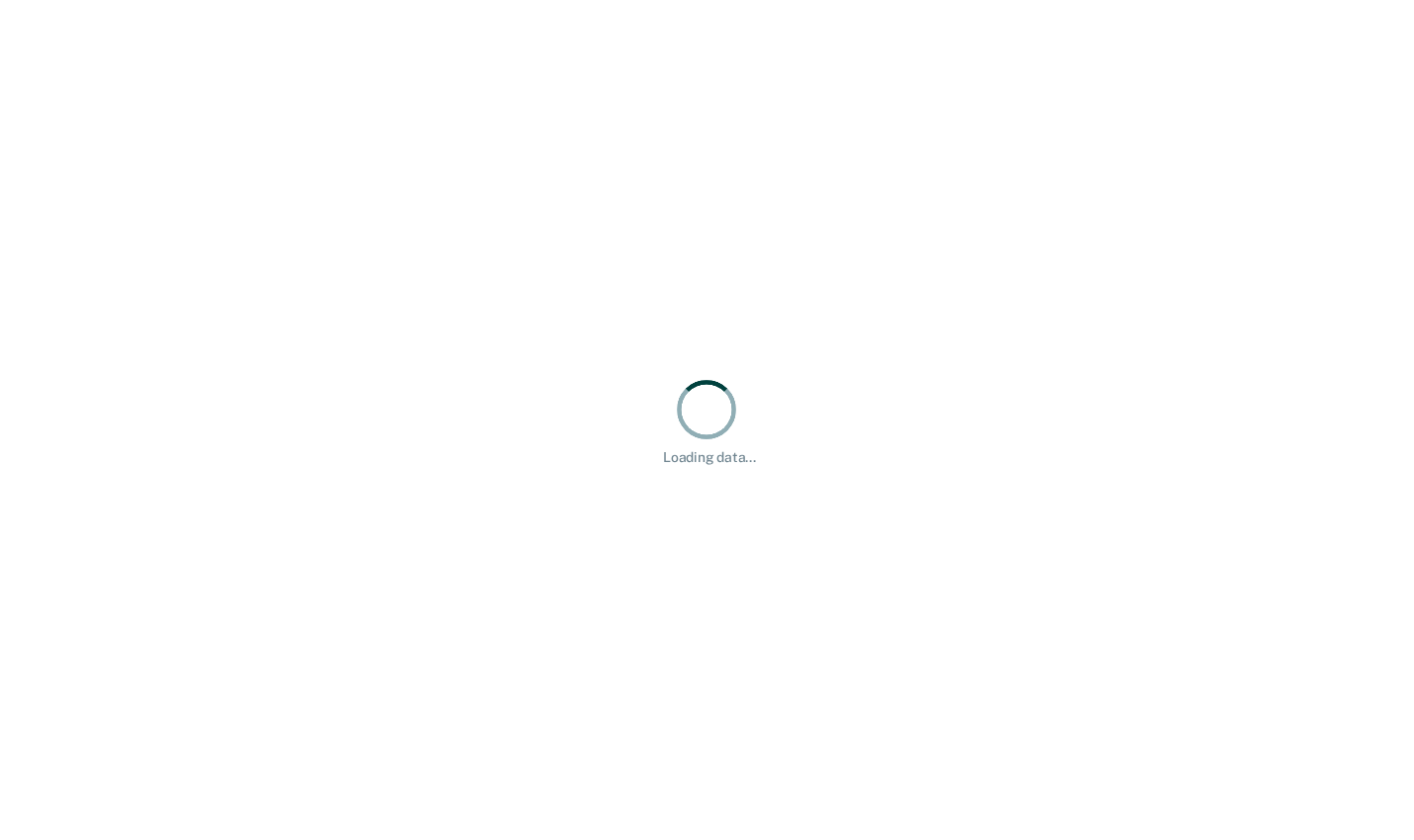 scroll, scrollTop: 0, scrollLeft: 0, axis: both 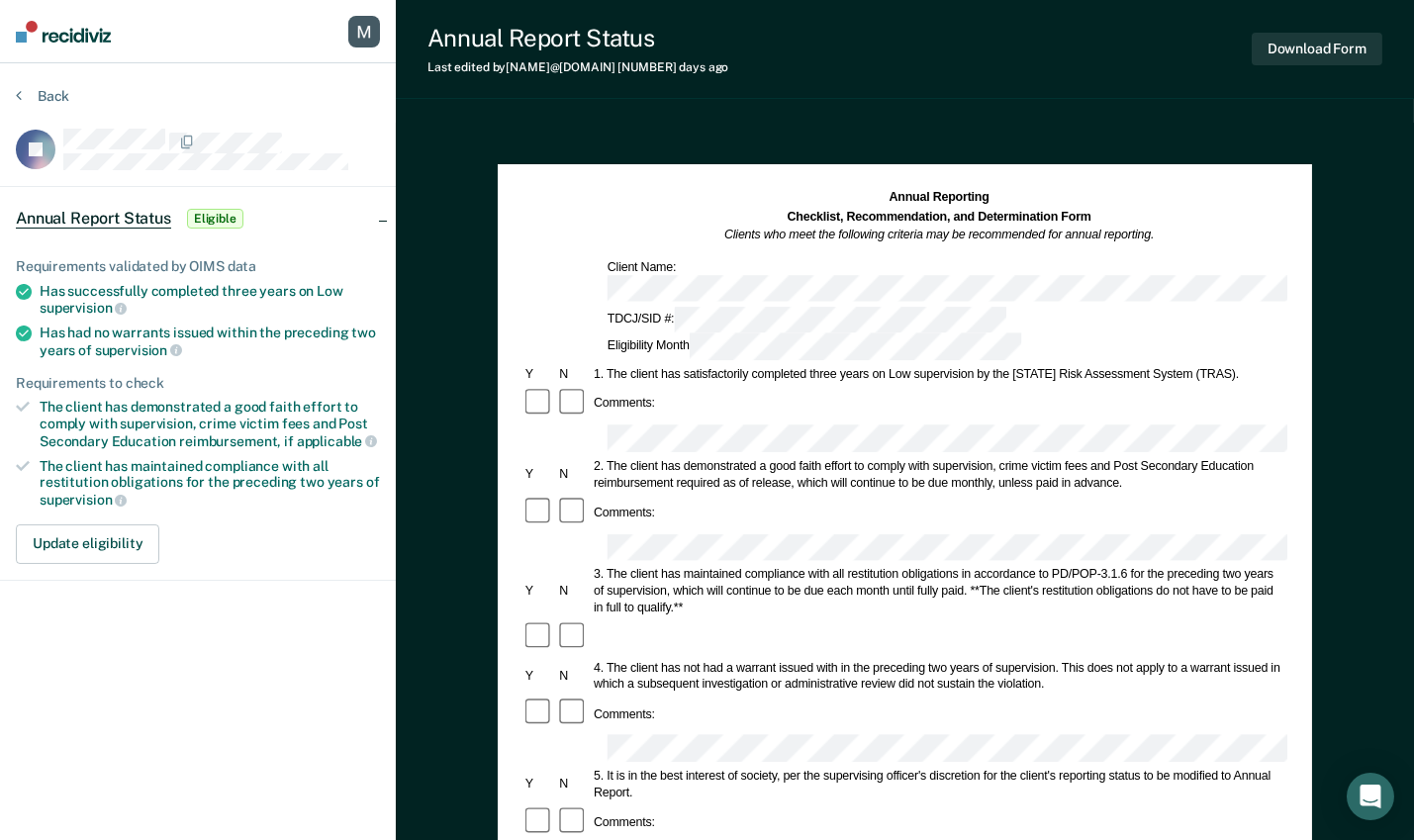 click on "TDCJ/SID #:" at bounding box center [806, 320] 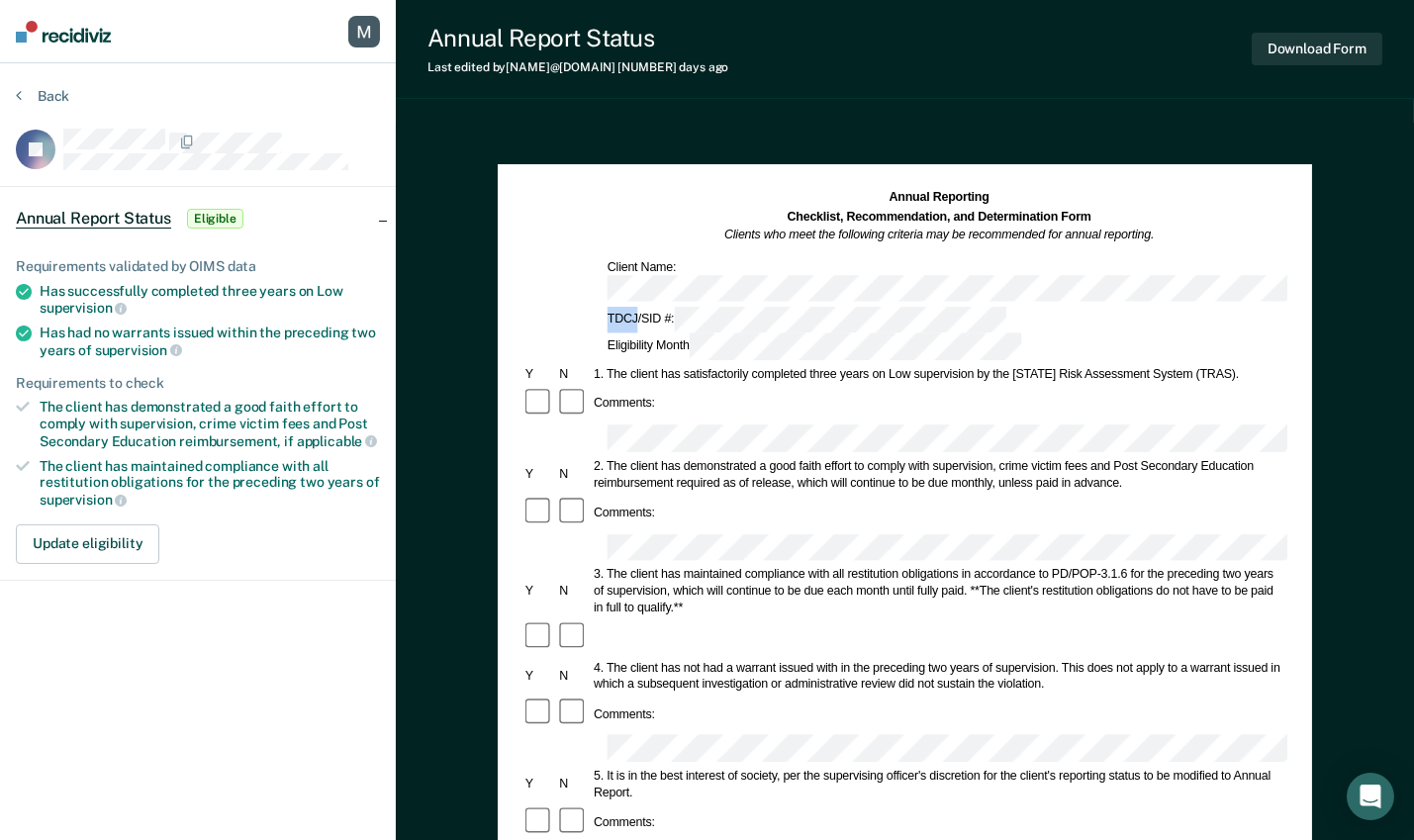 click on "TDCJ/SID #:" at bounding box center (806, 320) 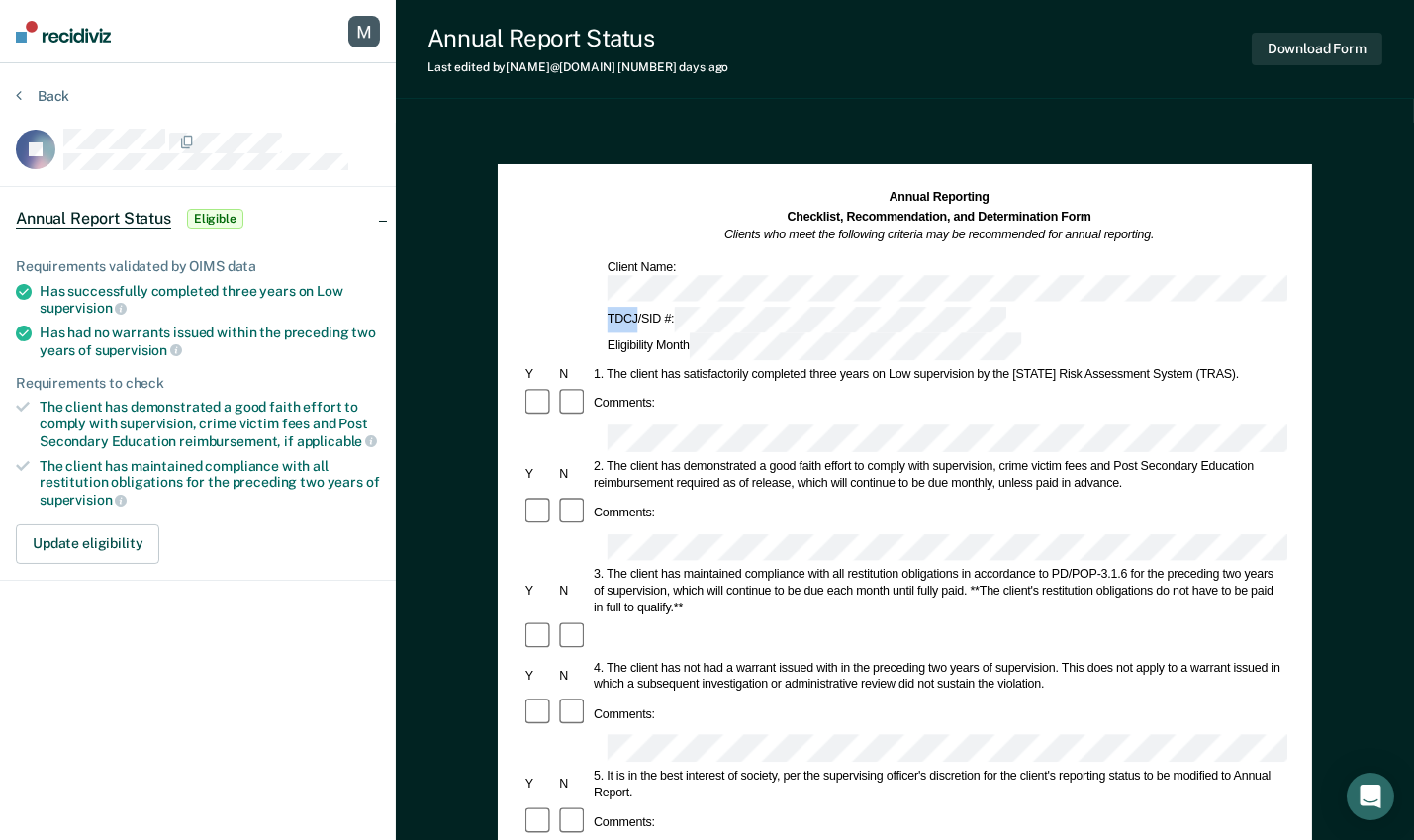 copy on "TDCJ" 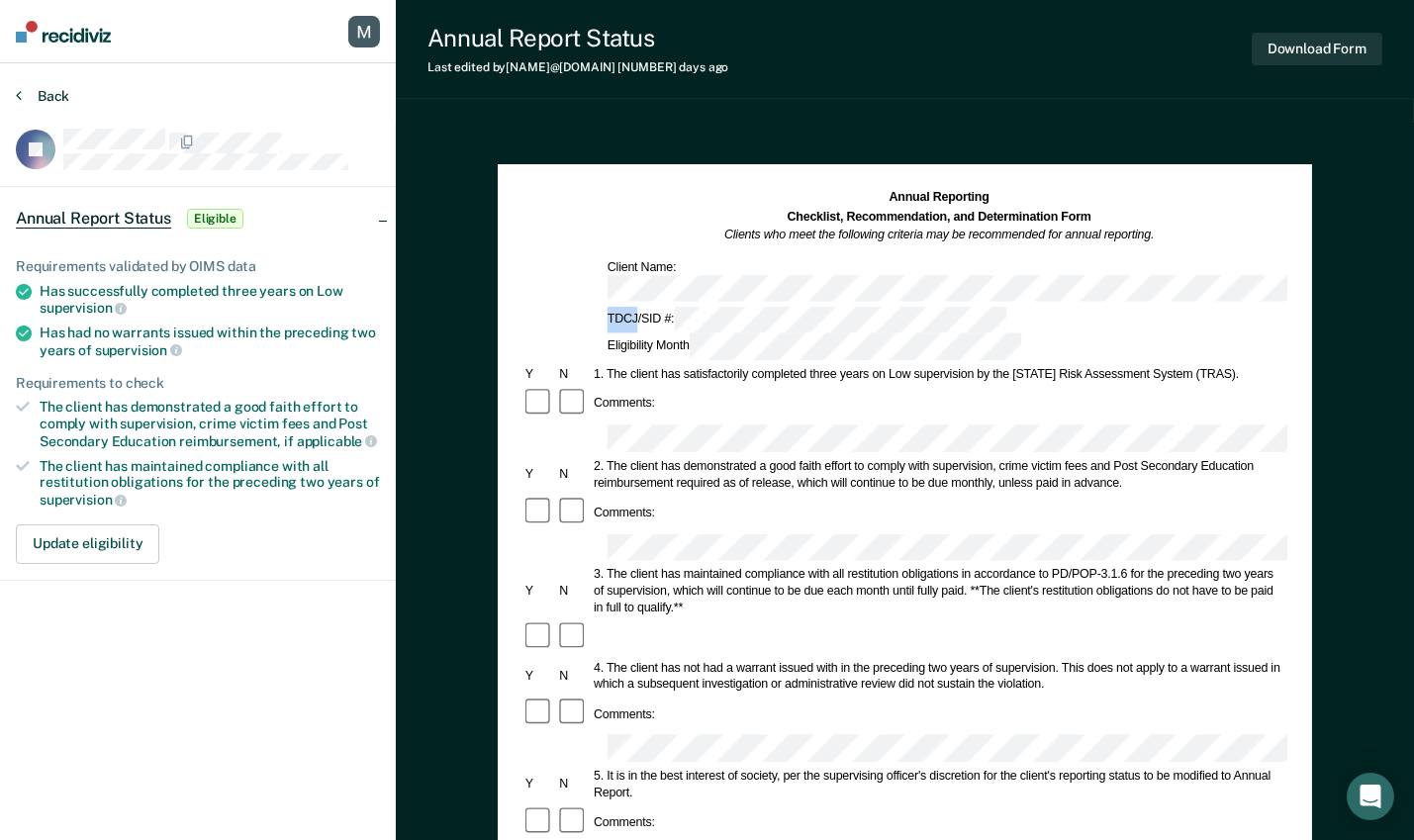 click on "Back" at bounding box center (43, 96) 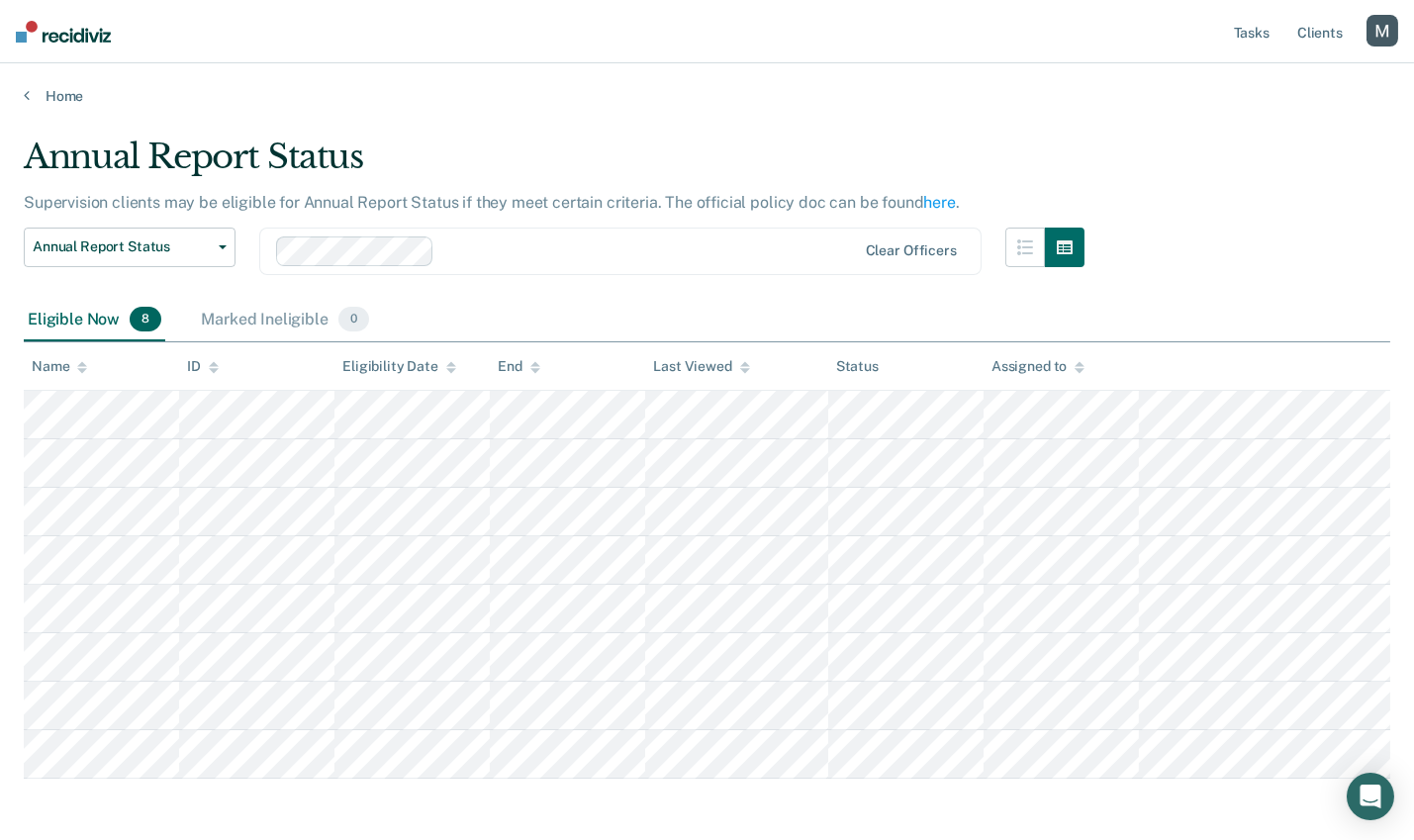 click at bounding box center (1382, 31) 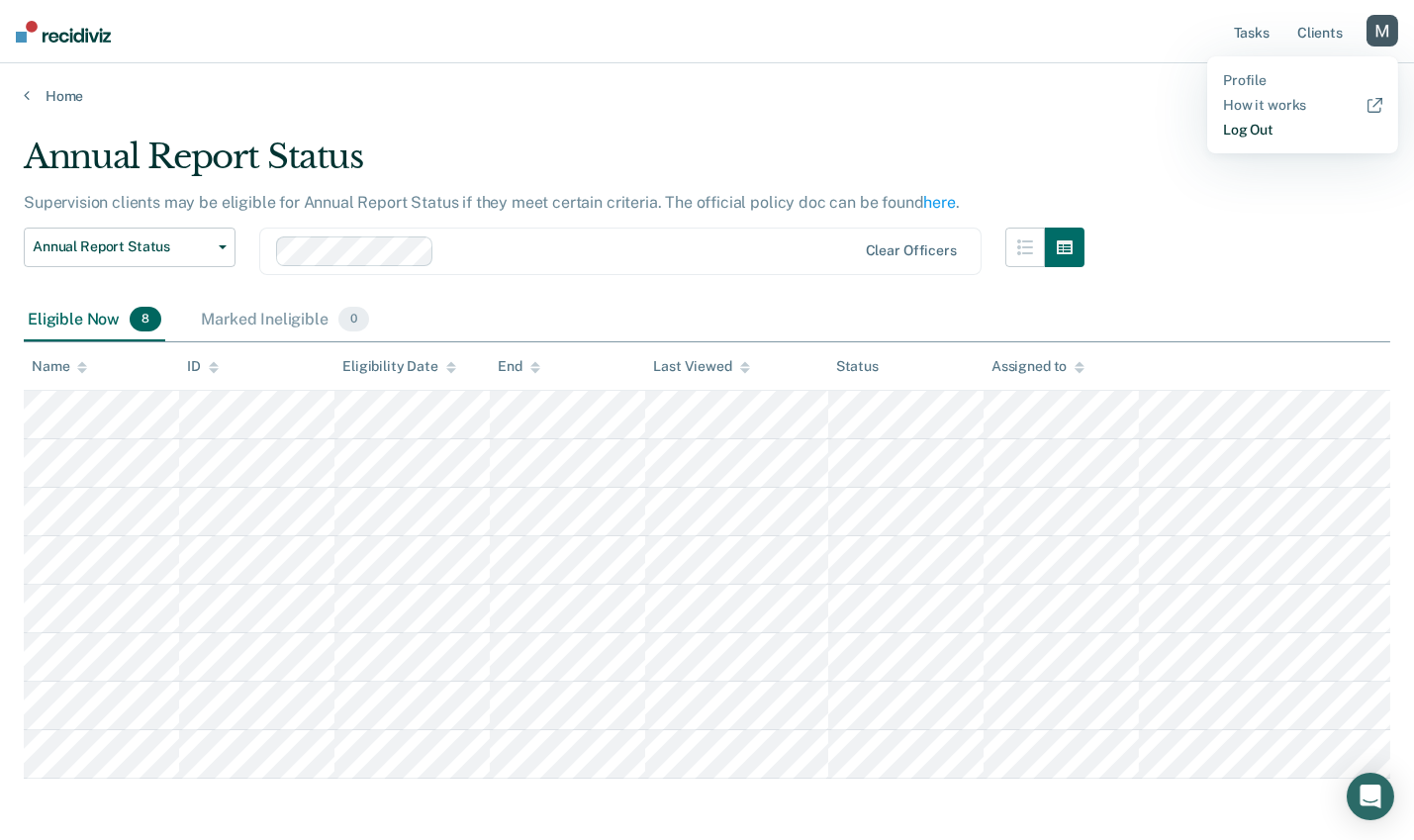 click on "Log Out" at bounding box center (1302, 130) 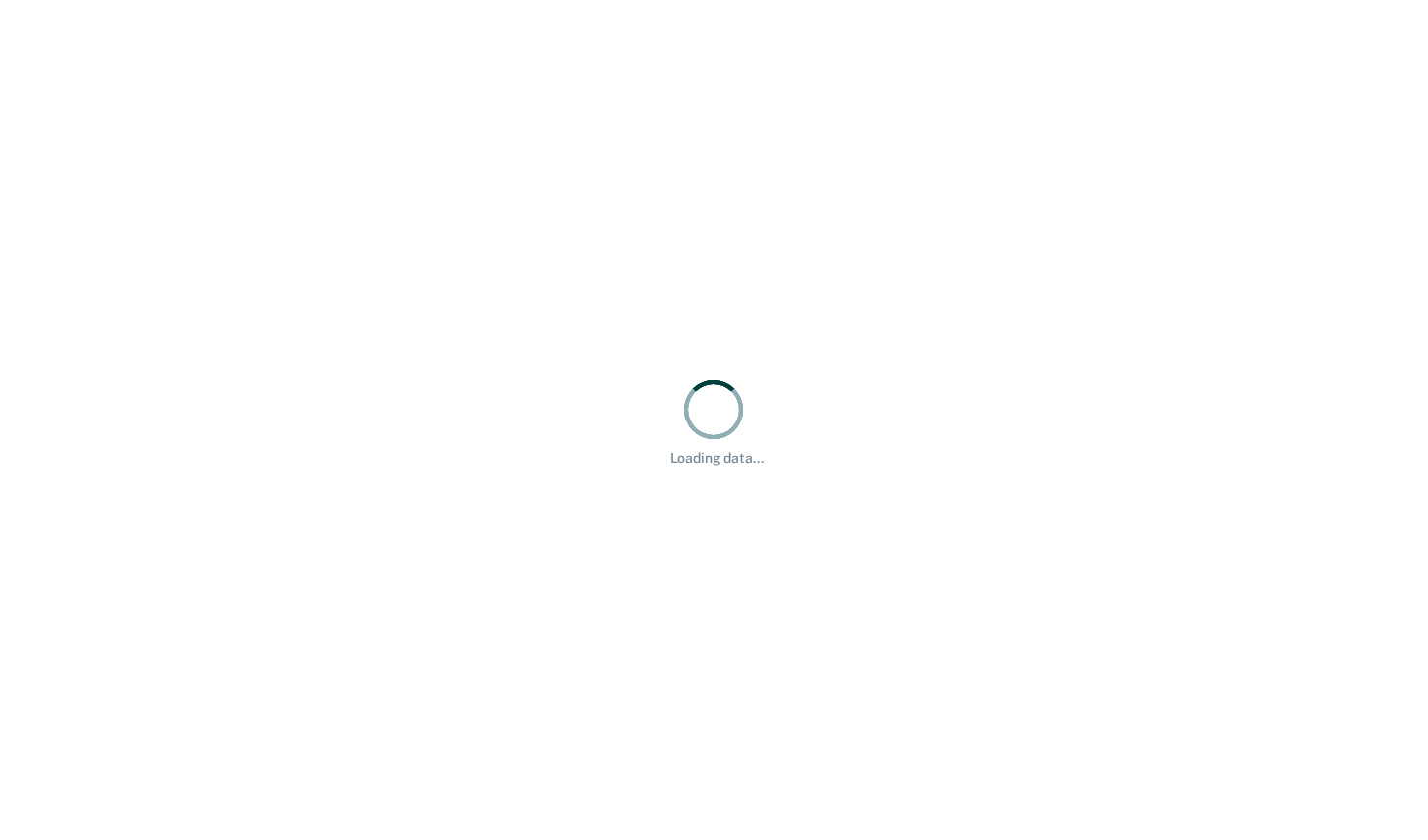 scroll, scrollTop: 0, scrollLeft: 0, axis: both 